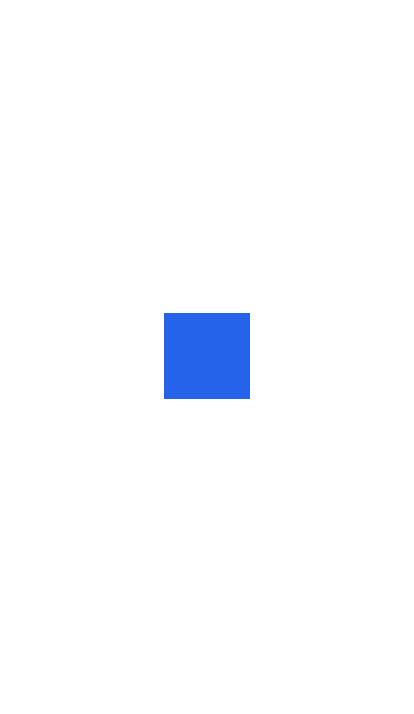scroll, scrollTop: 1, scrollLeft: 0, axis: vertical 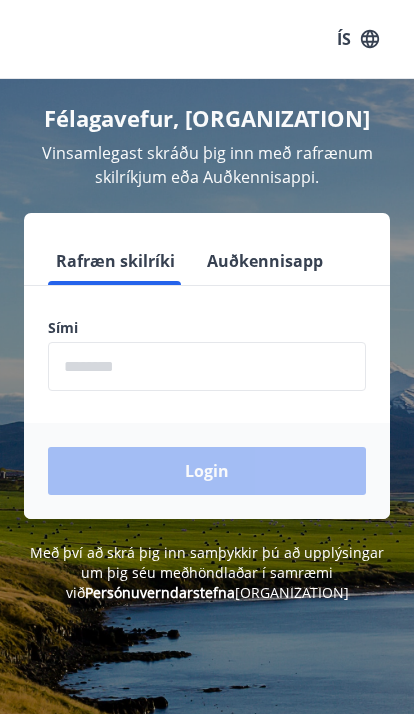 click at bounding box center [207, 366] 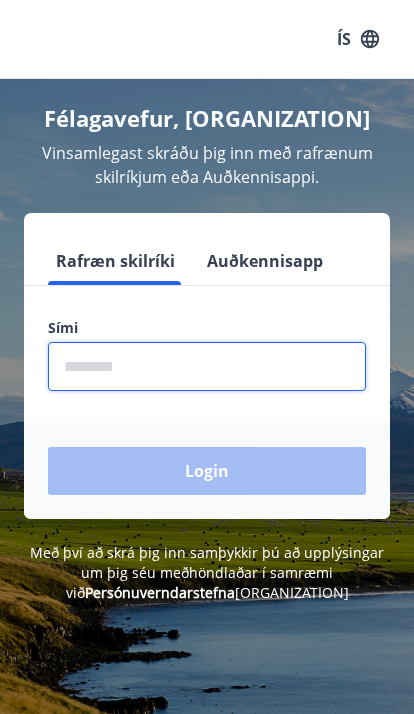 scroll, scrollTop: 0, scrollLeft: 0, axis: both 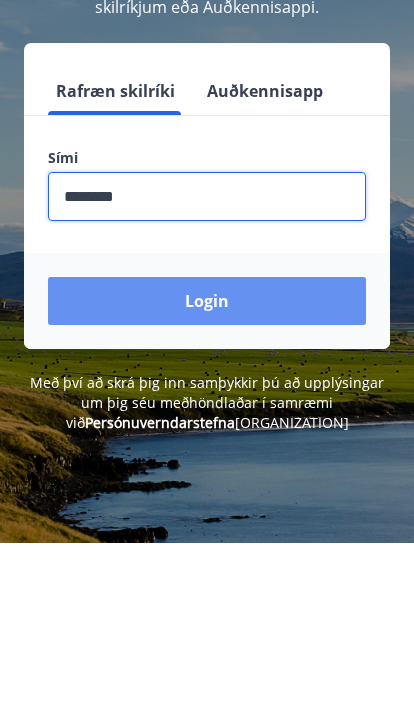 type on "********" 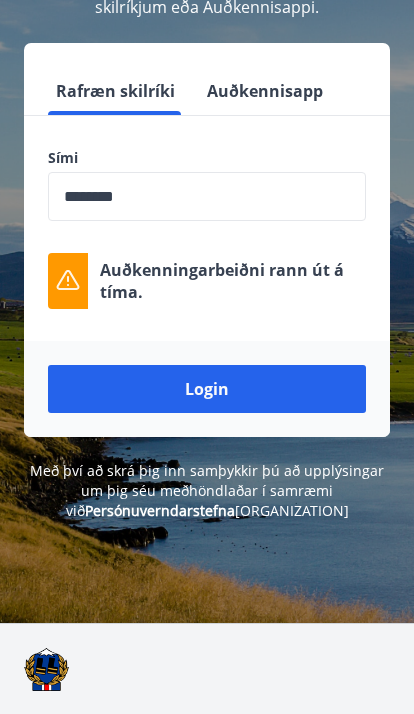 click at bounding box center (207, 196) 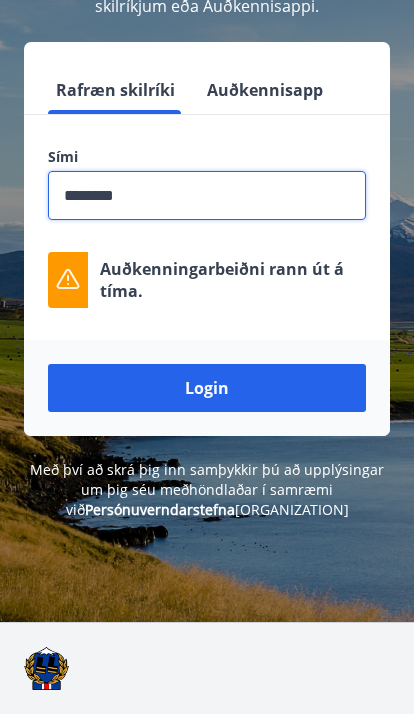 click on "Login" at bounding box center (207, 389) 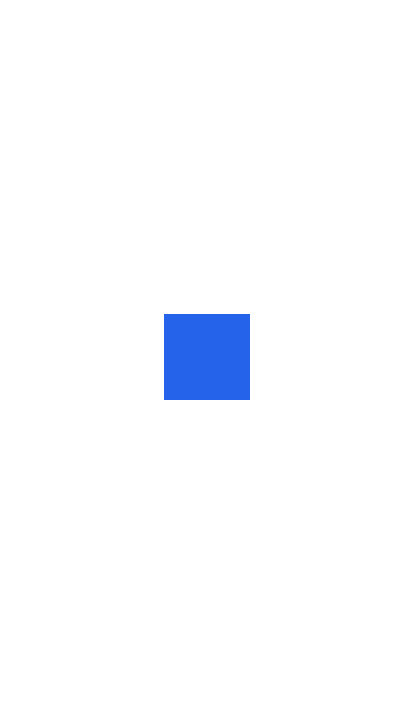 scroll, scrollTop: 0, scrollLeft: 0, axis: both 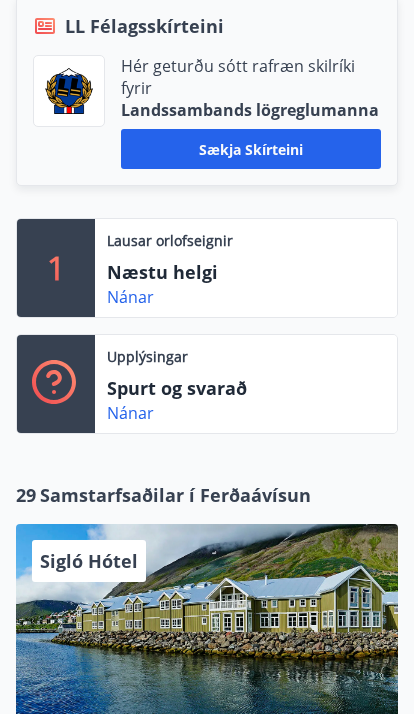 click on "Næstu helgi" at bounding box center (207, 272) 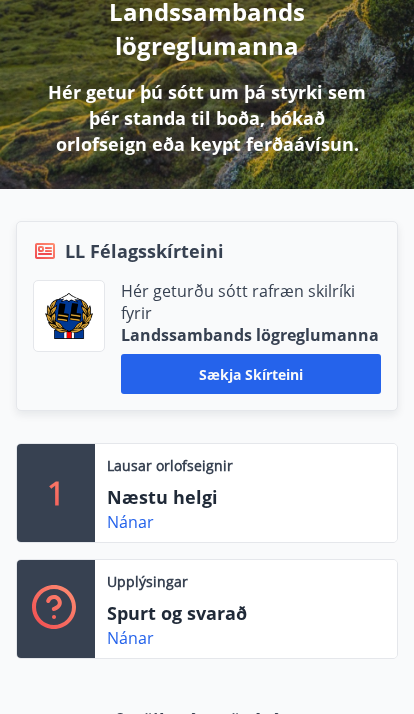 scroll, scrollTop: 321, scrollLeft: 0, axis: vertical 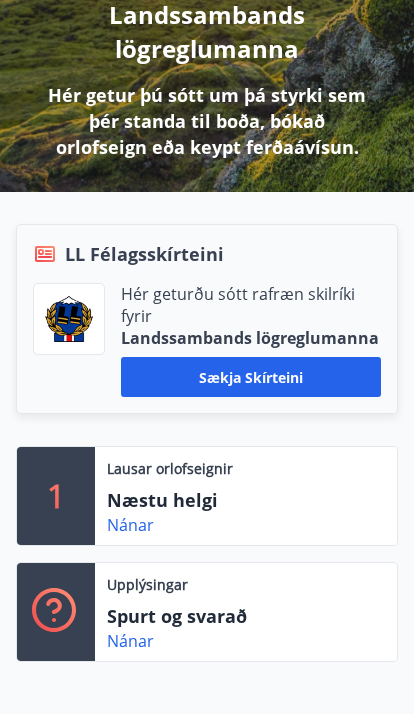 click on "Næstu helgi" at bounding box center [207, 500] 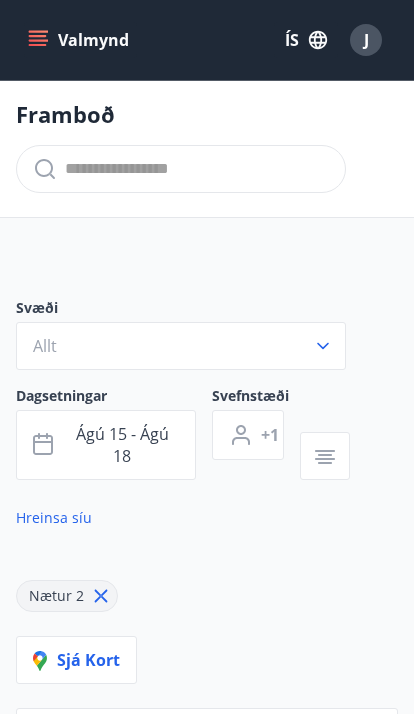 scroll, scrollTop: 0, scrollLeft: 0, axis: both 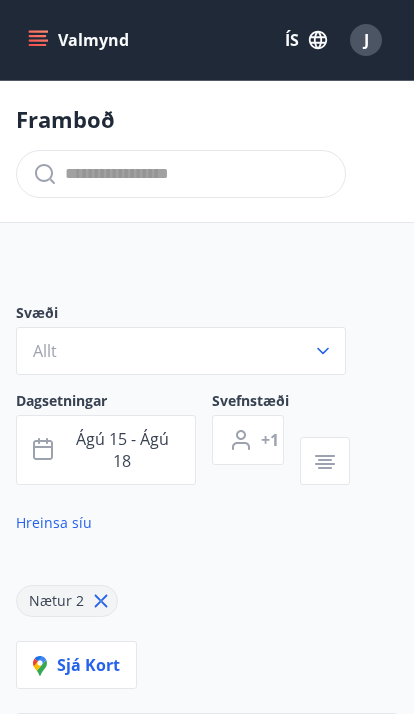 click on "Allt" at bounding box center [45, 351] 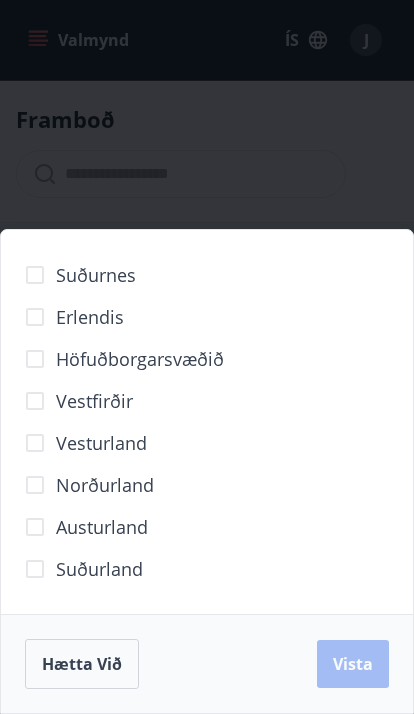 click on "Suðurnes Erlendis Höfuðborgarsvæðið Vestfirðir Vesturland Norðurland Austurland Suðurland Hætta við Vista" at bounding box center (207, 357) 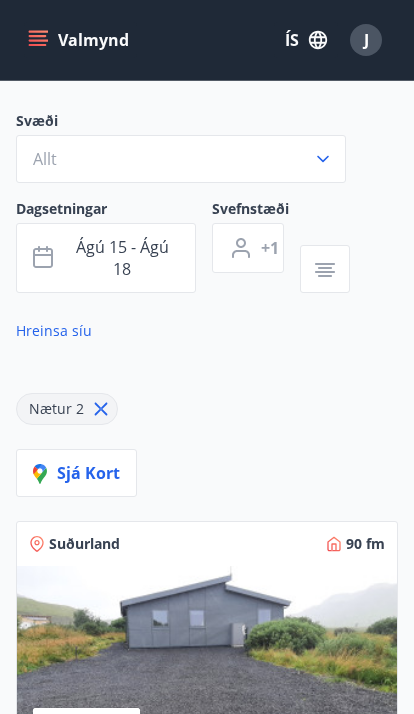 scroll, scrollTop: 205, scrollLeft: 0, axis: vertical 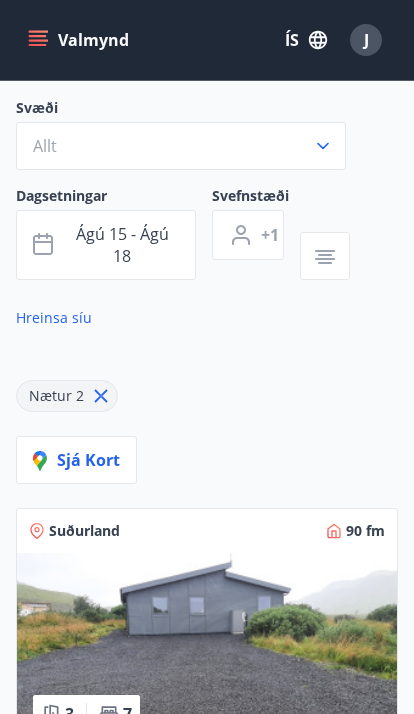 click 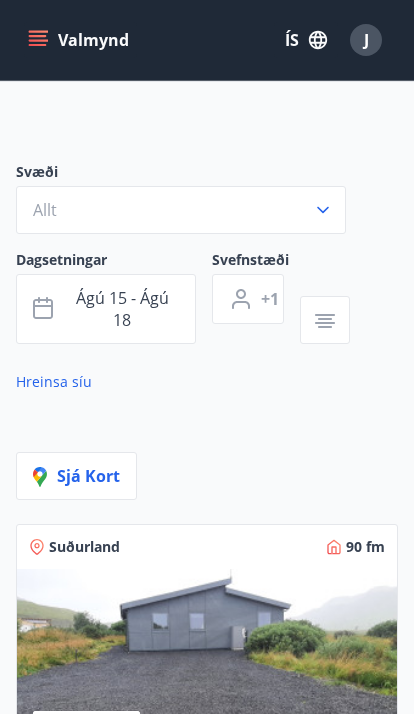scroll, scrollTop: 138, scrollLeft: 0, axis: vertical 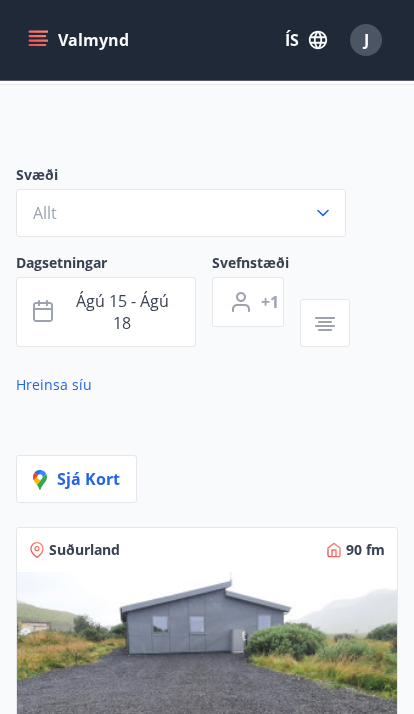 click on "Hreinsa síu" at bounding box center [187, 385] 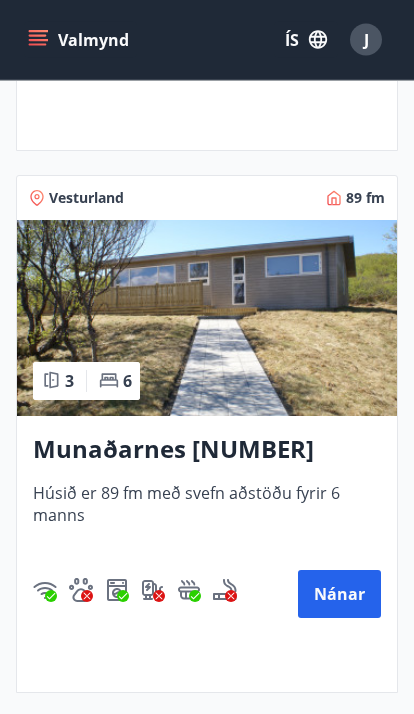 scroll, scrollTop: 2036, scrollLeft: 0, axis: vertical 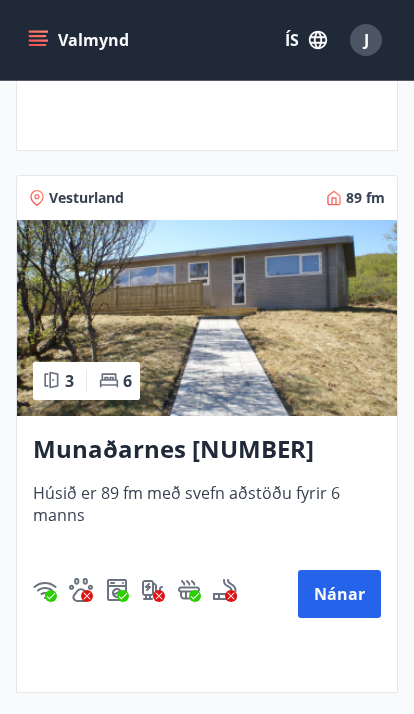 click at bounding box center [207, 318] 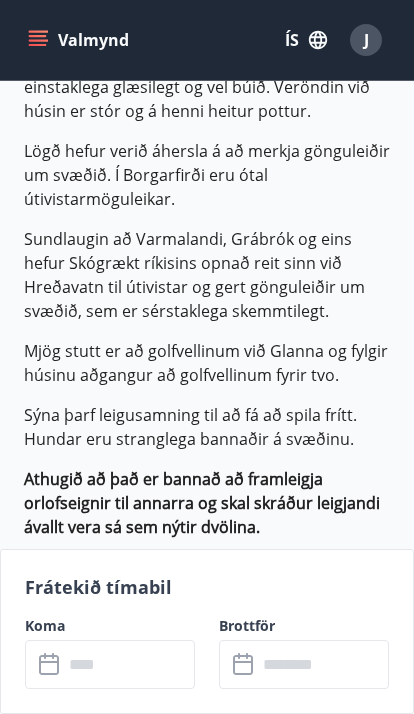 scroll, scrollTop: 746, scrollLeft: 0, axis: vertical 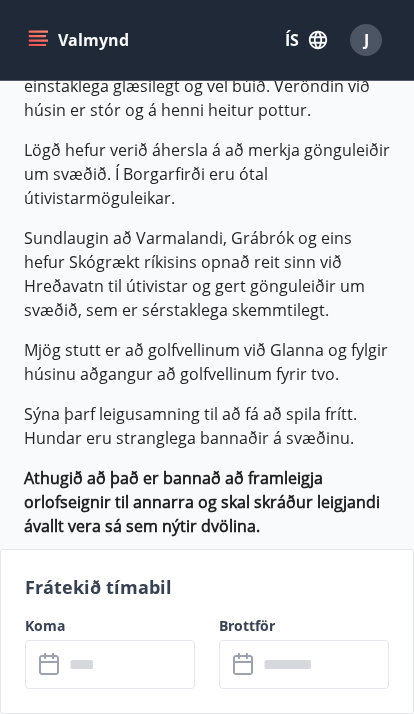 click at bounding box center [129, 664] 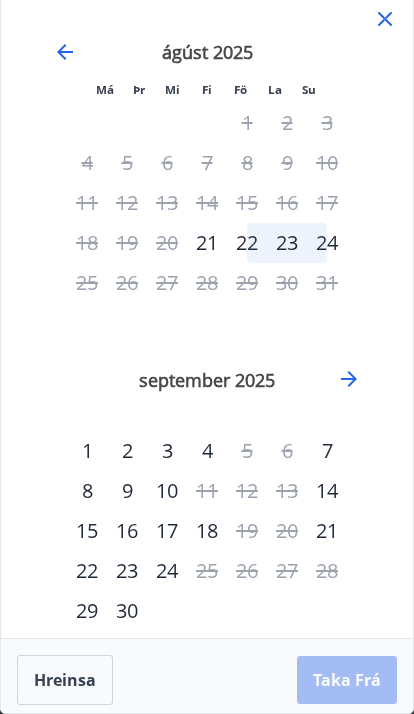 click on "júlí 2025 1 2 3 4 5 6 7 8 9 10 11 12 13 14 15 16 17 18 19 20 21 22 23 24 25 26 27 28 29 30 31 ágúst 2025 1 2 3 4 5 6 7 8 9 10 11 12 13 14 15 16 17 18 19 20 21 22 23 24 25 26 27 28 29 30 31 september 2025 1 2 3 4 5 6 7 8 9 10 11 12 13 14 15 16 17 18 19 20 21 22 23 24 25 26 27 28 29 30 október 2025 1 2 3 4 5 6 7 8 9 10 11 12 13 14 15 16 17 18 19 20 21 22 23 24 25 26 27 28 29 30 31" at bounding box center (207, 343) 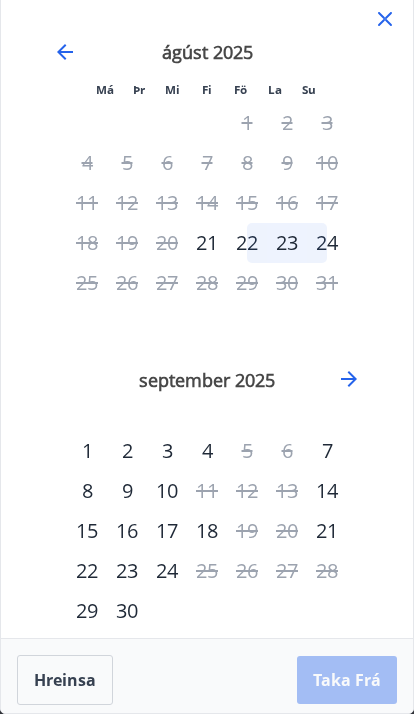 click 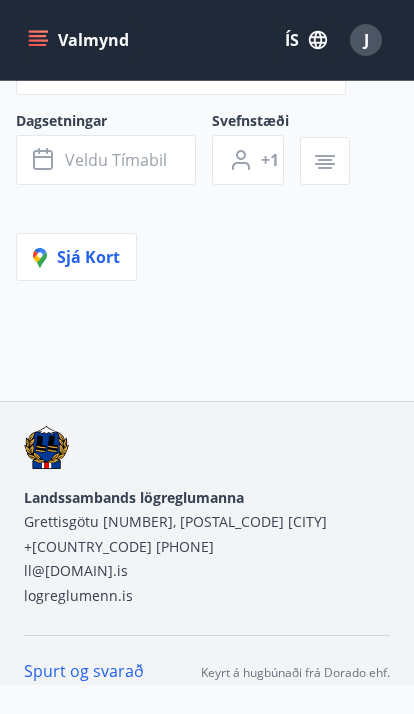scroll, scrollTop: 216, scrollLeft: 0, axis: vertical 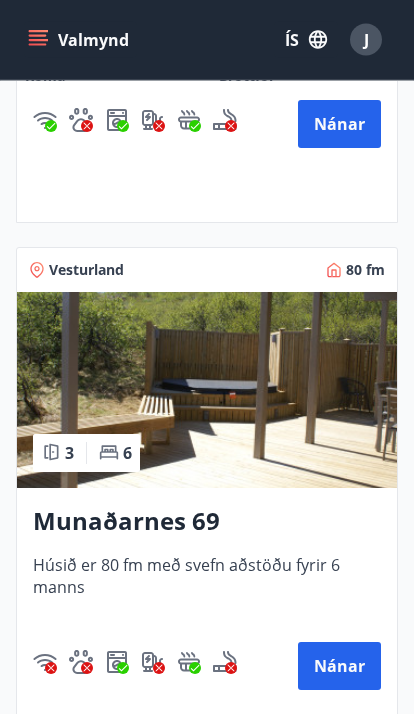 click on "Nánar" at bounding box center [339, 667] 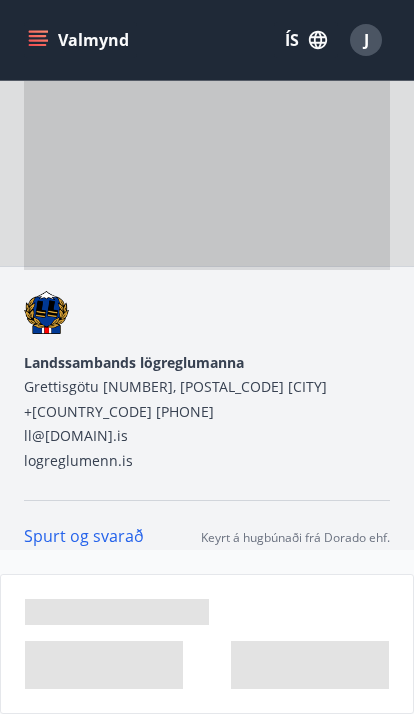 scroll, scrollTop: 33, scrollLeft: 0, axis: vertical 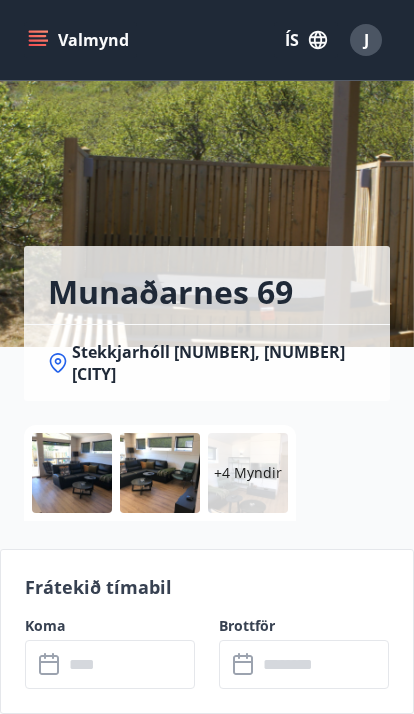 click at bounding box center [129, 664] 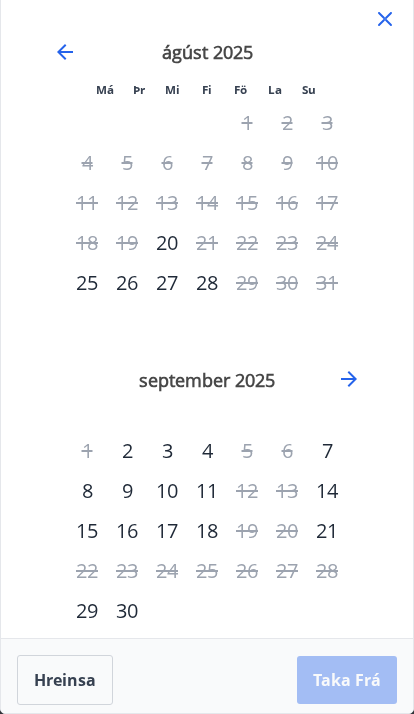 click on "júlí 2025 1 2 3 4 5 6 7 8 9 10 11 12 13 14 15 16 17 18 19 20 21 22 23 24 25 26 27 28 29 30 31 ágúst 2025 1 2 3 4 5 6 7 8 9 10 11 12 13 14 15 16 17 18 19 20 21 22 23 24 25 26 27 28 29 30 31 september 2025 1 2 3 4 5 6 7 8 9 10 11 12 13 14 15 16 17 18 19 20 21 22 23 24 25 26 27 28 29 30 október 2025 1 2 3 4 5 6 7 8 9 10 11 12 13 14 15 16 17 18 19 20 21 22 23 24 25 26 27 28 29 30 31" at bounding box center [207, 343] 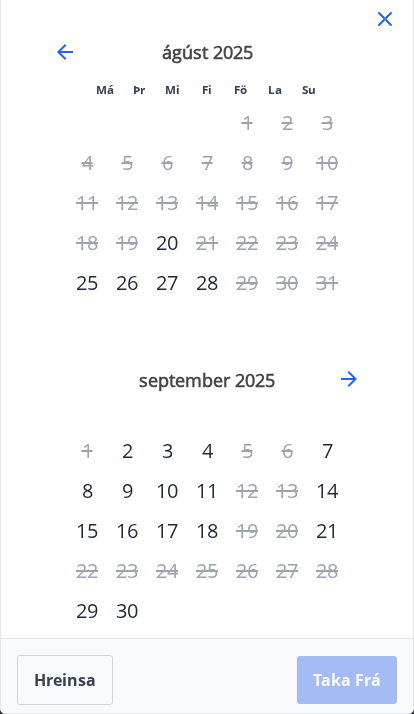 click 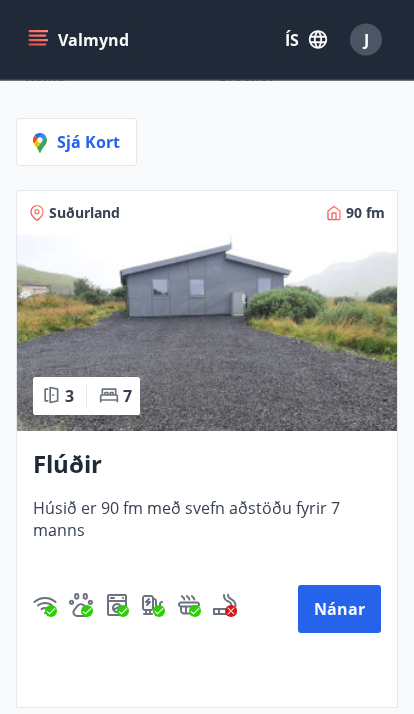 click at bounding box center (207, 334) 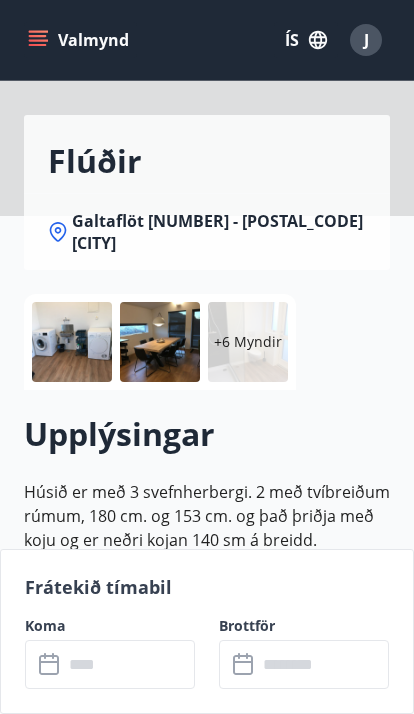 scroll, scrollTop: 33, scrollLeft: 0, axis: vertical 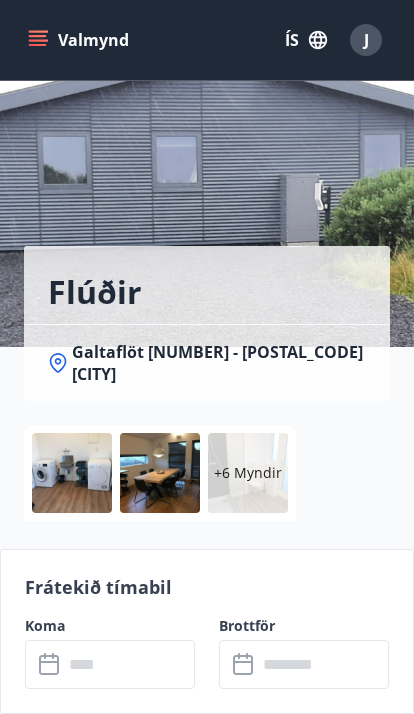 click at bounding box center (129, 664) 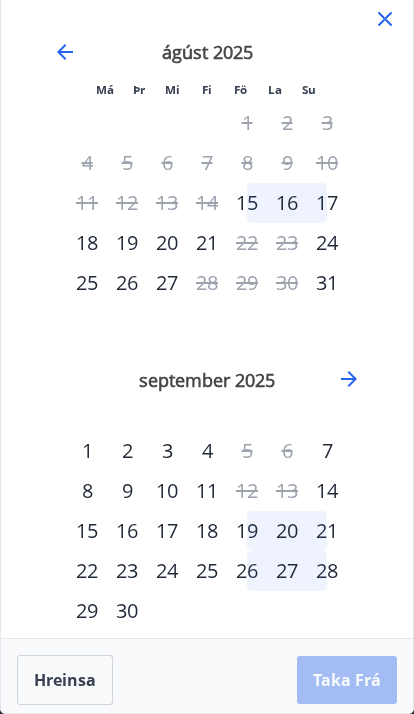 click on "júlí 2025 1 2 3 4 5 6 7 8 9 10 11 12 13 14 15 16 17 18 19 20 21 22 23 24 25 26 27 28 29 30 31 ágúst 2025 1 2 3 4 5 6 7 8 9 10 11 12 13 14 15 16 17 18 19 20 21 22 23 24 25 26 27 28 29 30 31 september 2025 1 2 3 4 5 6 7 8 9 10 11 12 13 14 15 16 17 18 19 20 21 22 23 24 25 26 27 28 29 30 október 2025 1 2 3 4 5 6 7 8 9 10 11 12 13 14 15 16 17 18 19 20 21 22 23 24 25 26 27 28 29 30 31" at bounding box center [207, 343] 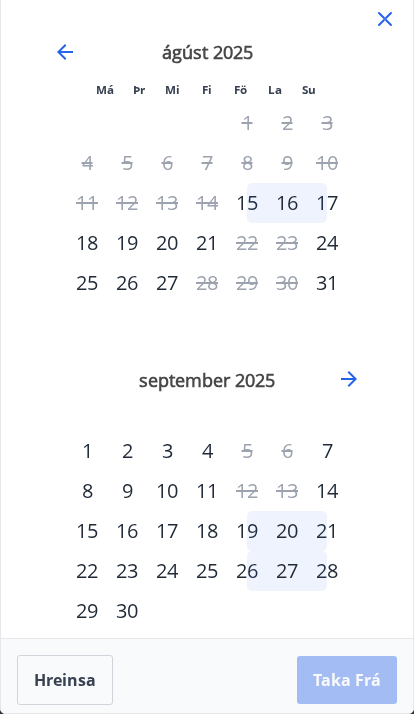click on "júlí 2025 1 2 3 4 5 6 7 8 9 10 11 12 13 14 15 16 17 18 19 20 21 22 23 24 25 26 27 28 29 30 31 ágúst 2025 1 2 3 4 5 6 7 8 9 10 11 12 13 14 15 16 17 18 19 20 21 22 23 24 25 26 27 28 29 30 31 september 2025 1 2 3 4 5 6 7 8 9 10 11 12 13 14 15 16 17 18 19 20 21 22 23 24 25 26 27 28 29 30 október 2025 1 2 3 4 5 6 7 8 9 10 11 12 13 14 15 16 17 18 19 20 21 22 23 24 25 26 27 28 29 30 31" at bounding box center (207, 343) 